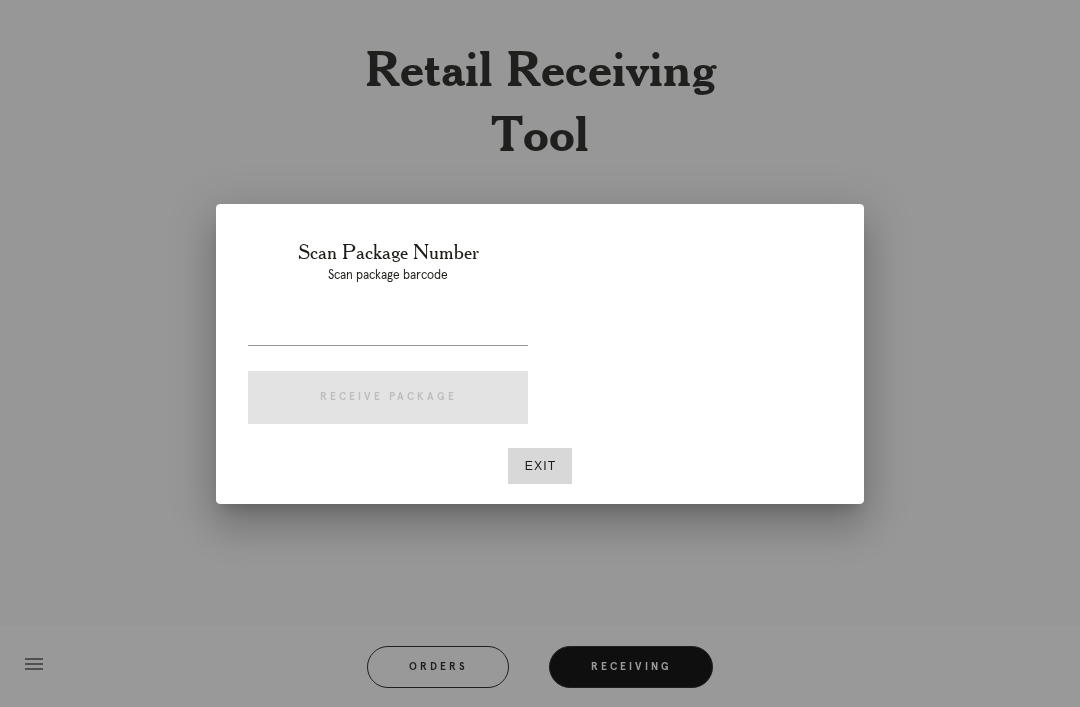 scroll, scrollTop: 0, scrollLeft: 0, axis: both 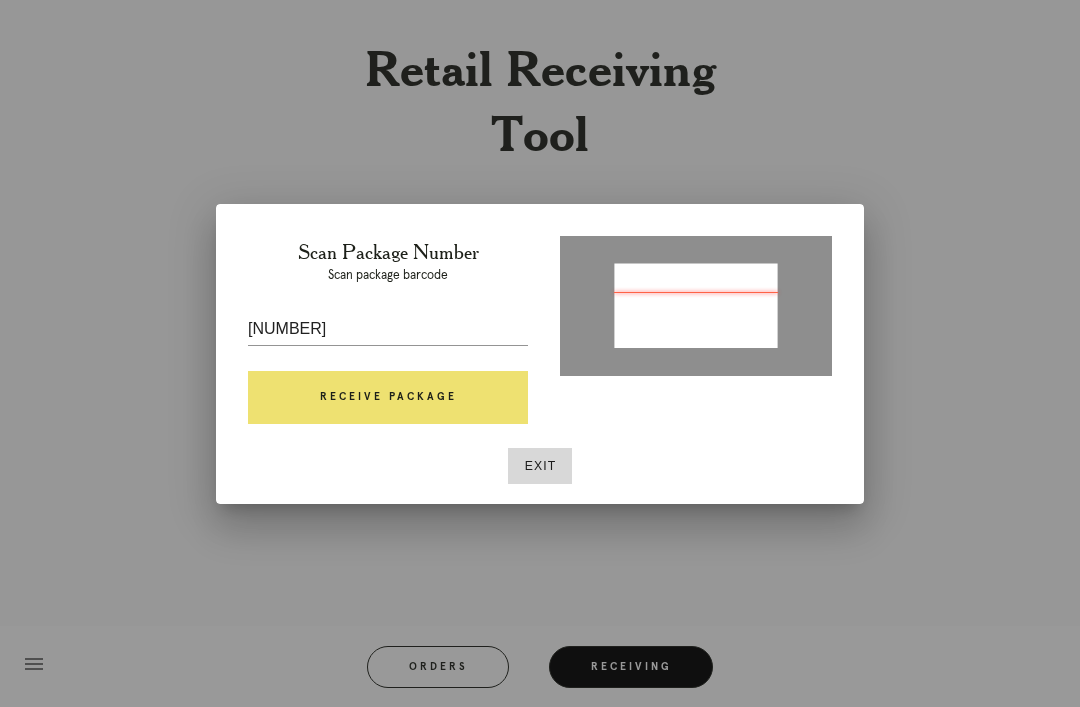type on "[NUMBER]" 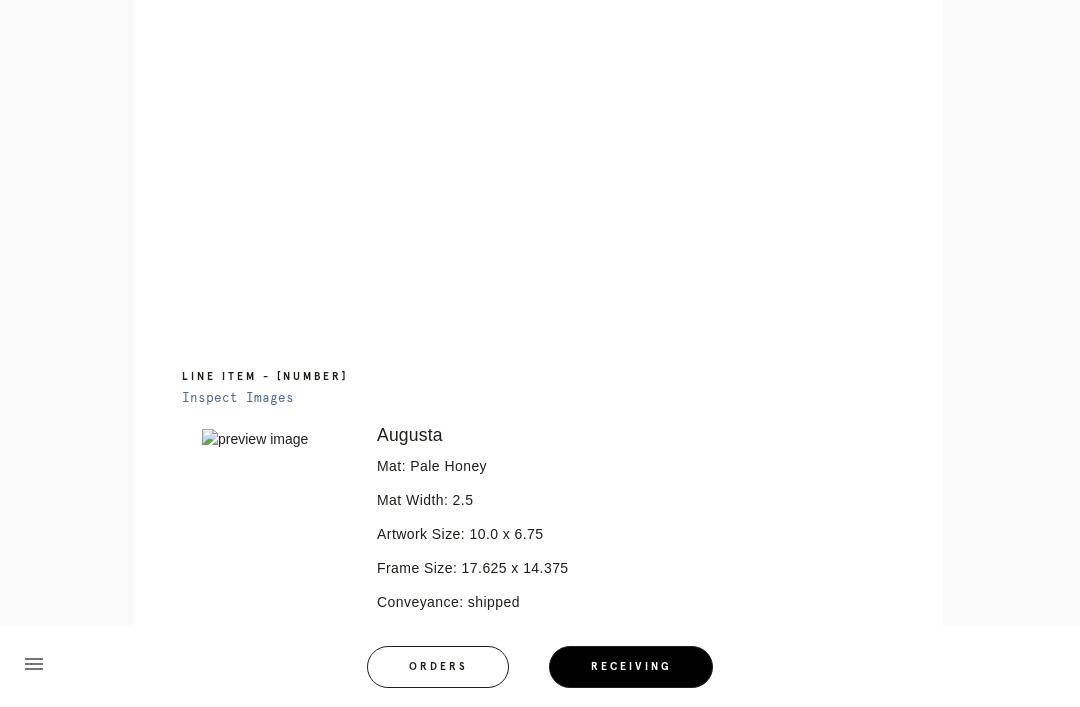 scroll, scrollTop: 1034, scrollLeft: 0, axis: vertical 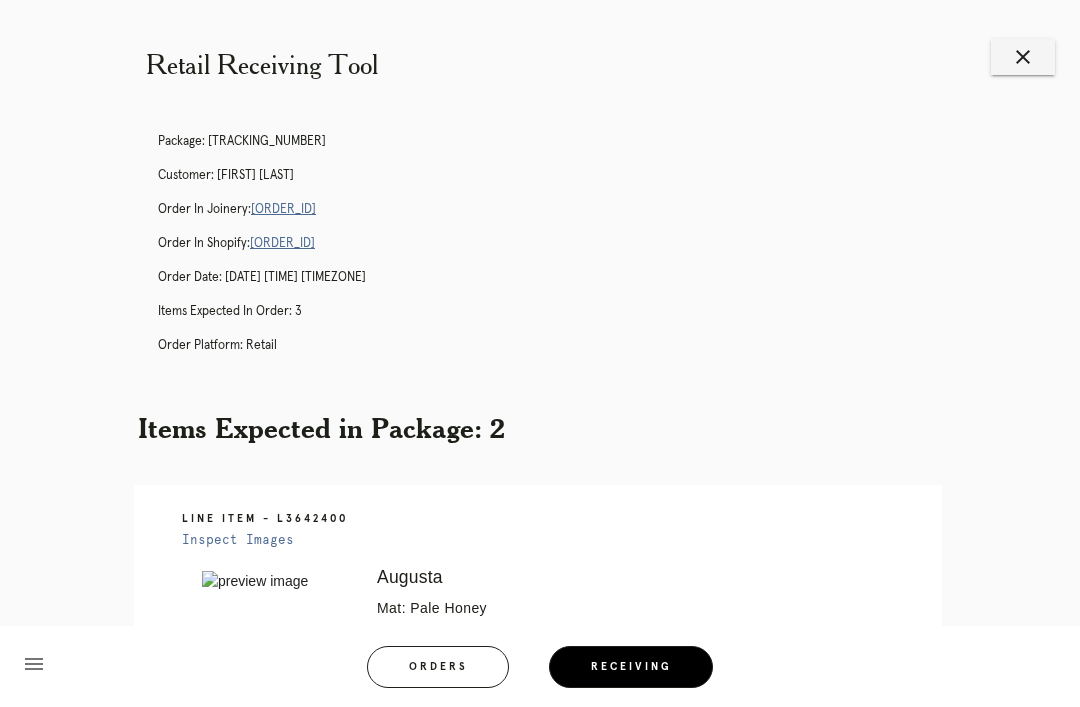 click on "close" at bounding box center (1023, 57) 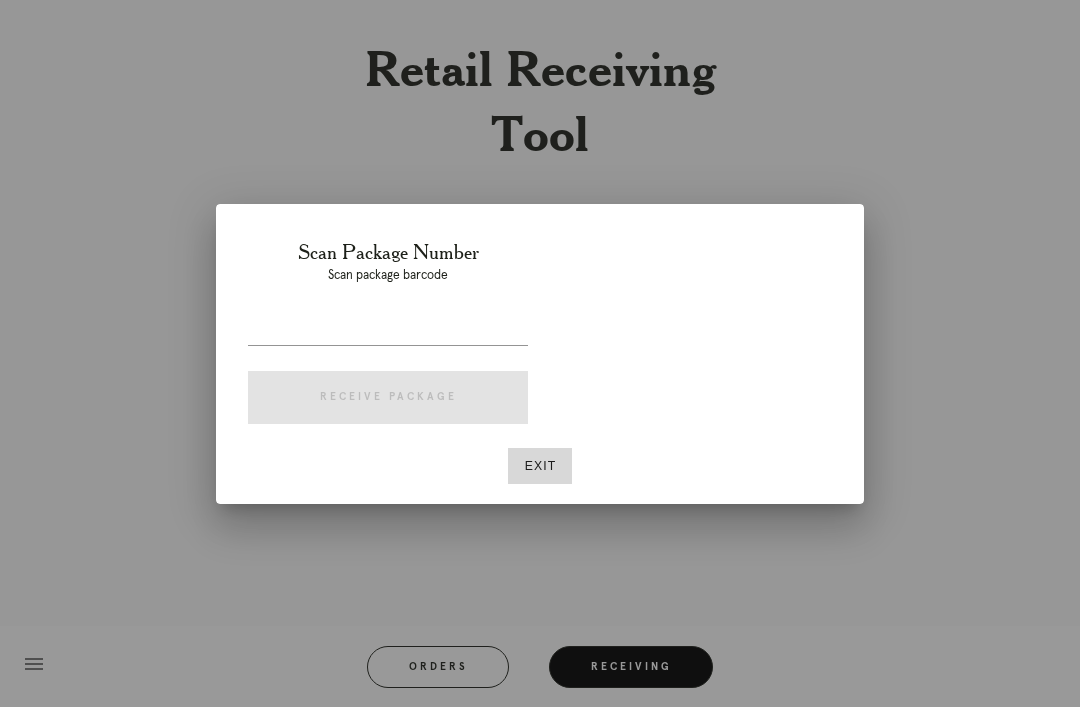 scroll, scrollTop: 0, scrollLeft: 0, axis: both 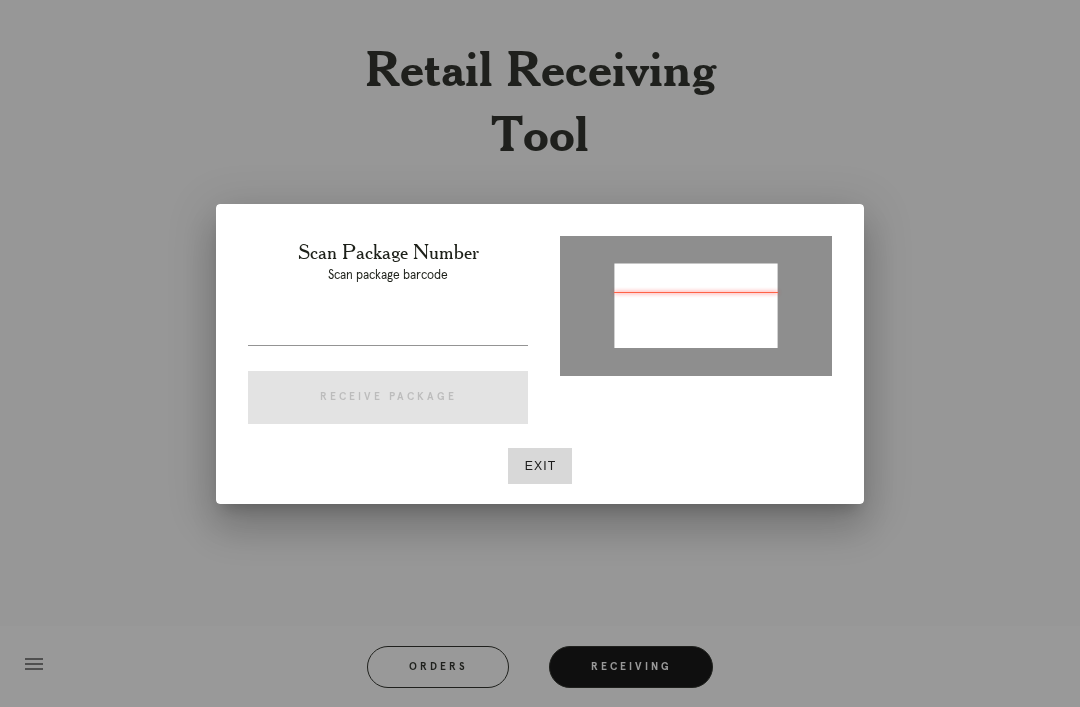 type on "P966958989610318" 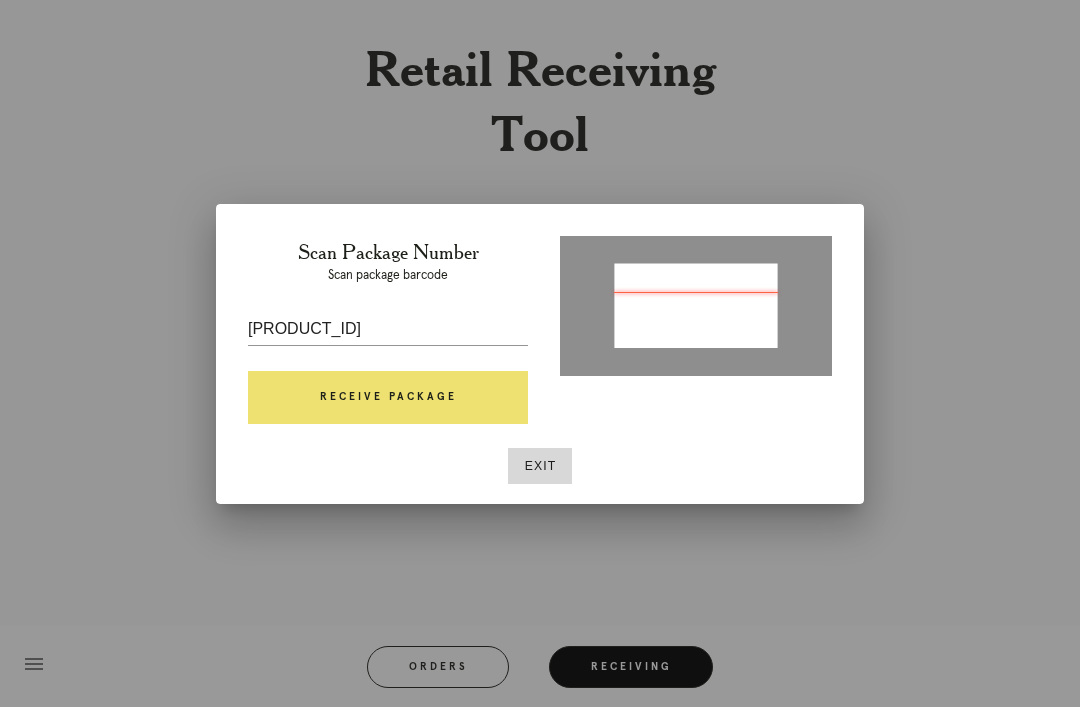 click on "Scan Package Number   Scan package barcode   P966958989610318   Receive Package
Exit" at bounding box center [540, 354] 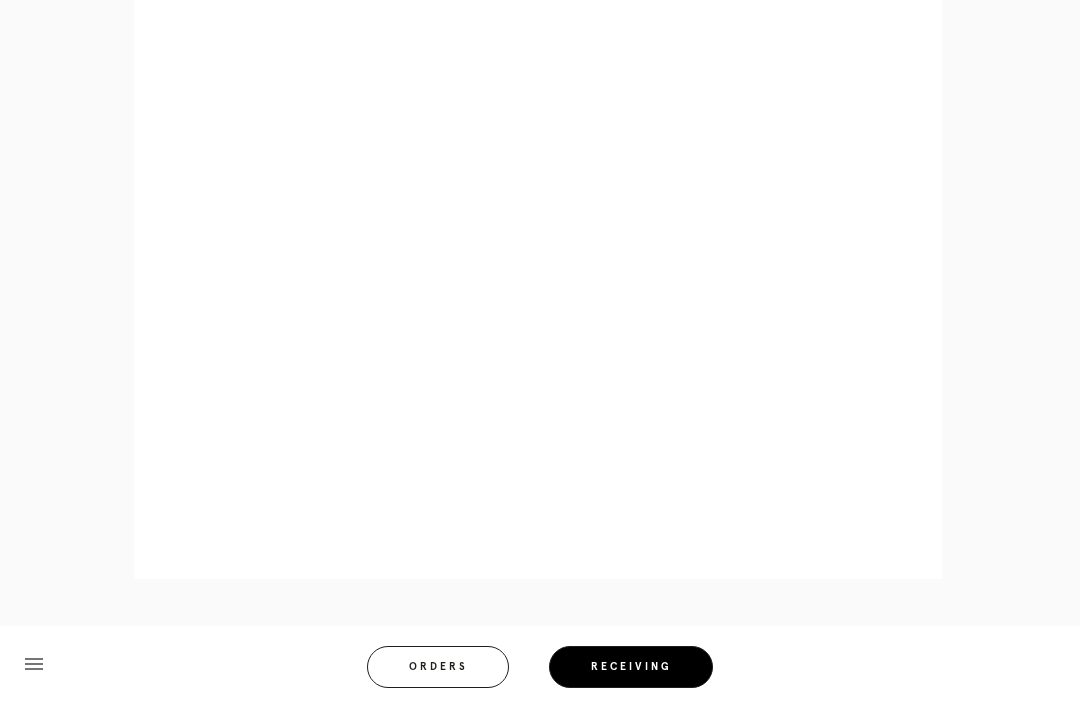 scroll, scrollTop: 928, scrollLeft: 0, axis: vertical 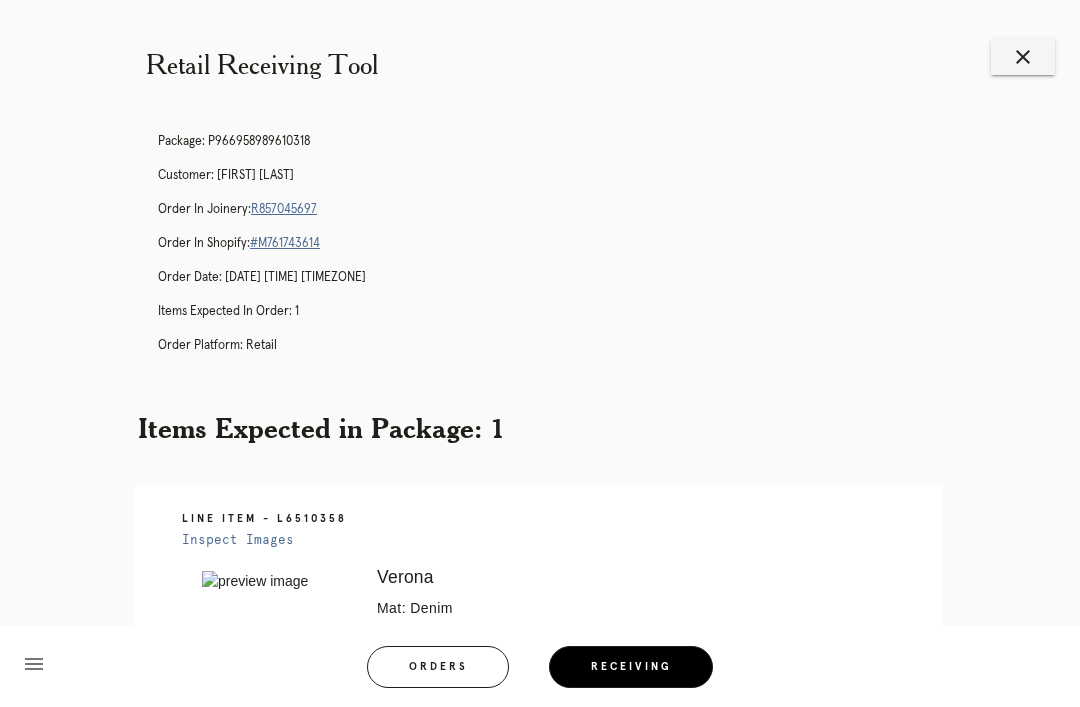 click on "close" at bounding box center [1023, 57] 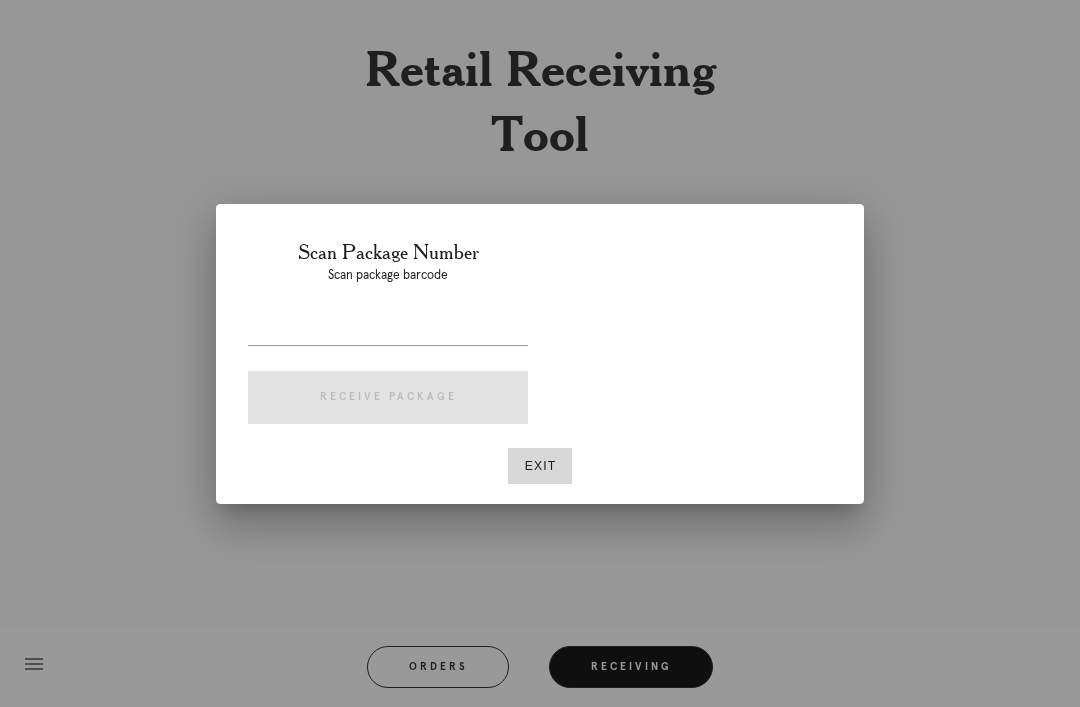 scroll, scrollTop: 0, scrollLeft: 0, axis: both 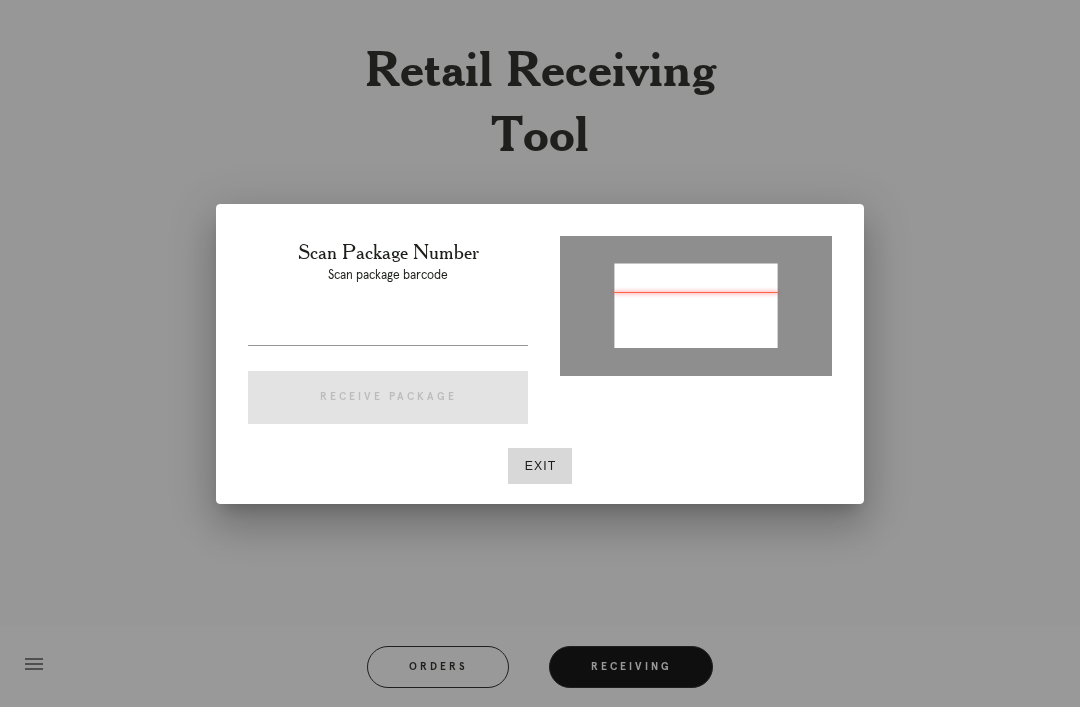 type on "[NUMBER]" 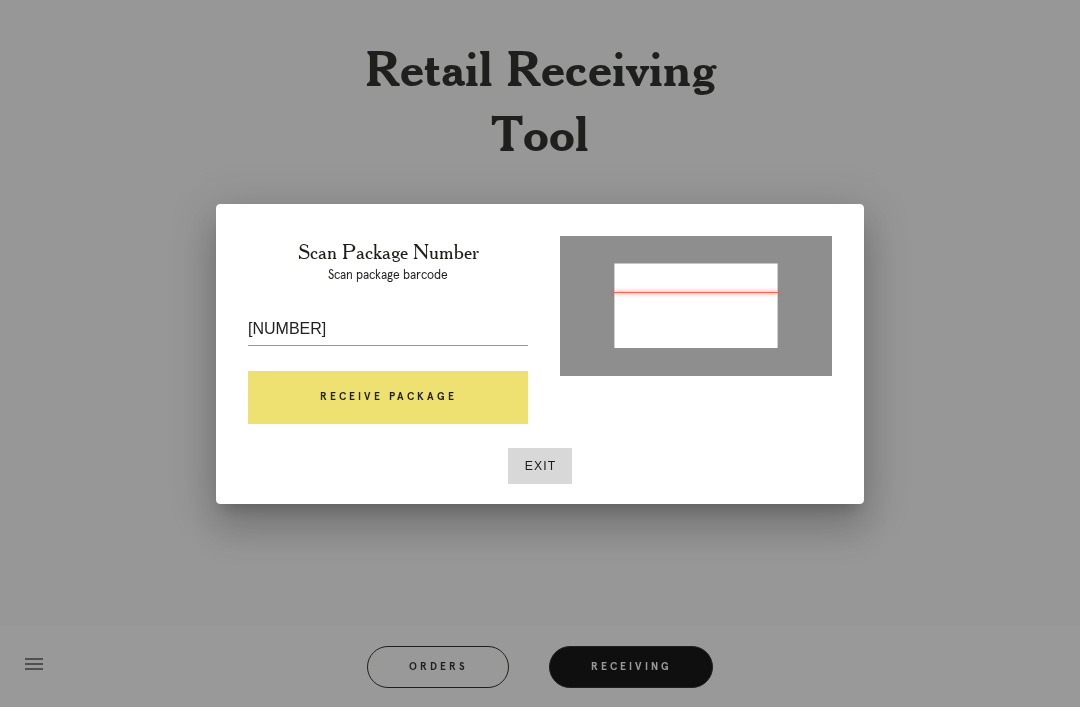 click on "Receive Package" at bounding box center (388, 398) 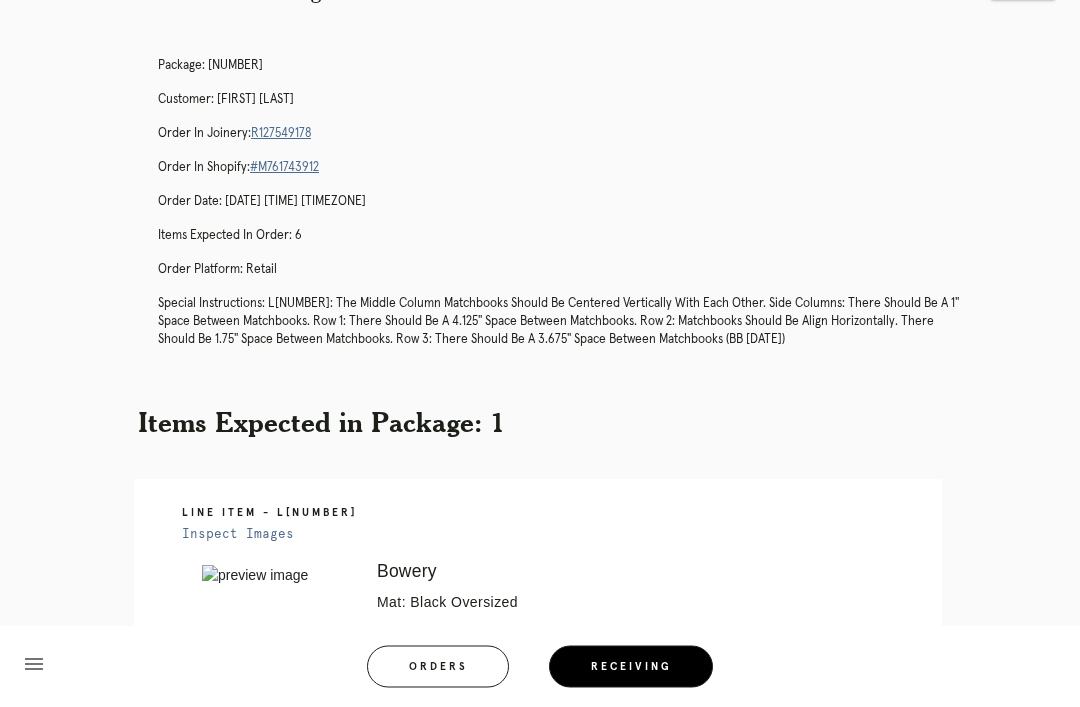 scroll, scrollTop: 0, scrollLeft: 0, axis: both 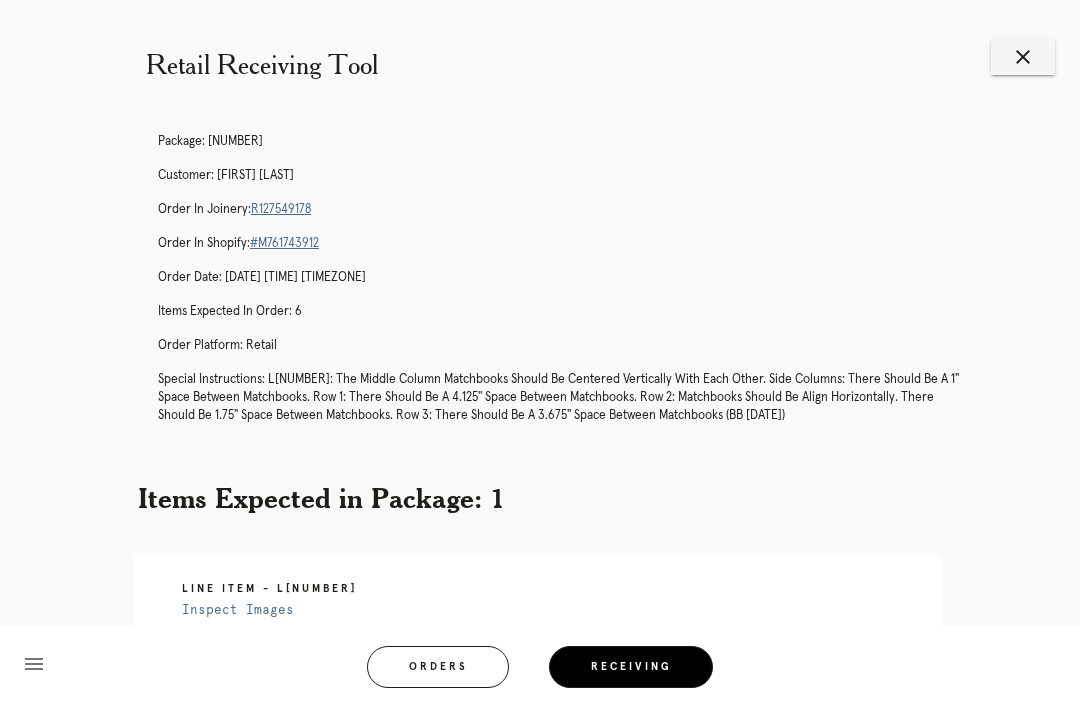 click on "close" at bounding box center (1023, 57) 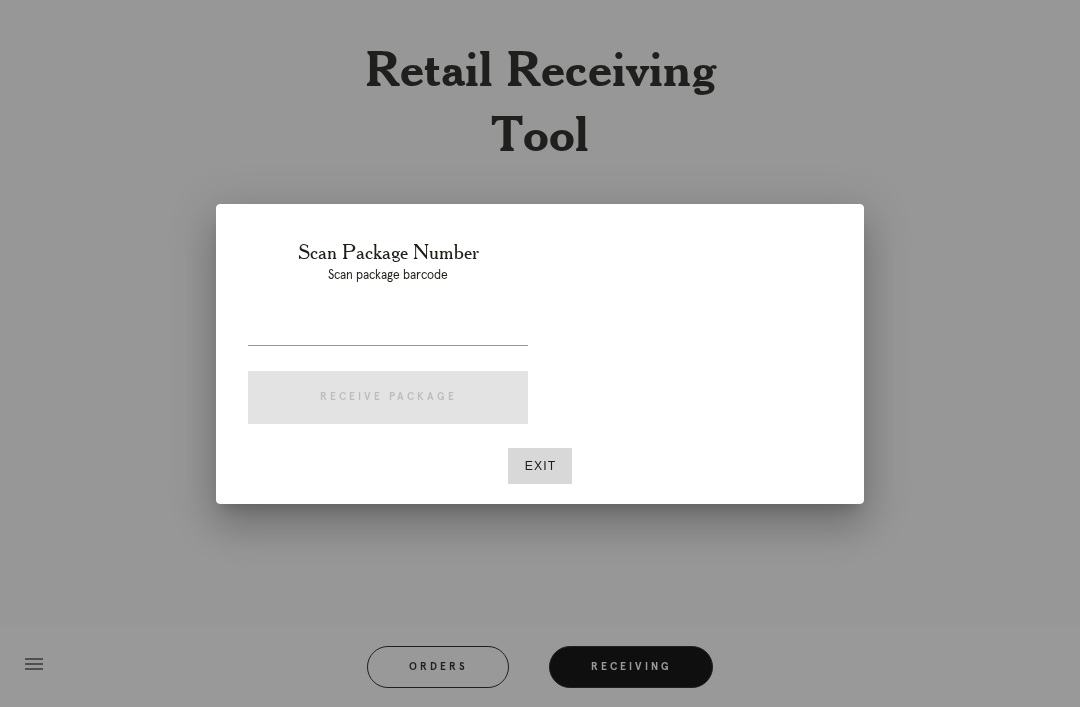 scroll, scrollTop: 0, scrollLeft: 0, axis: both 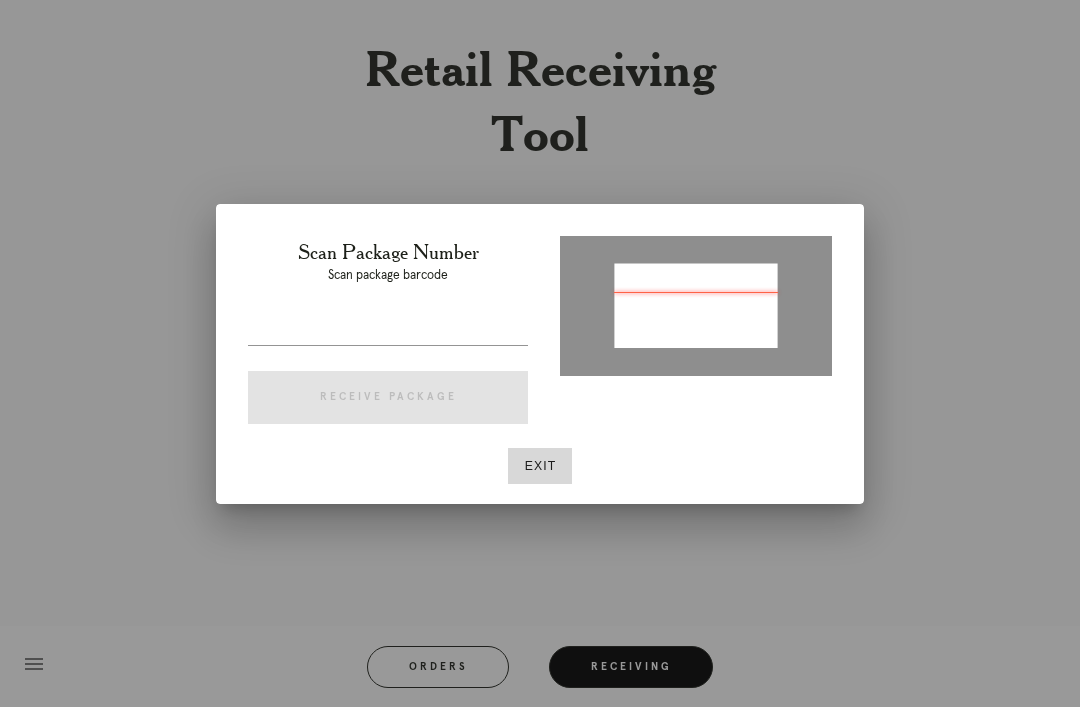 type on "P966958989610318" 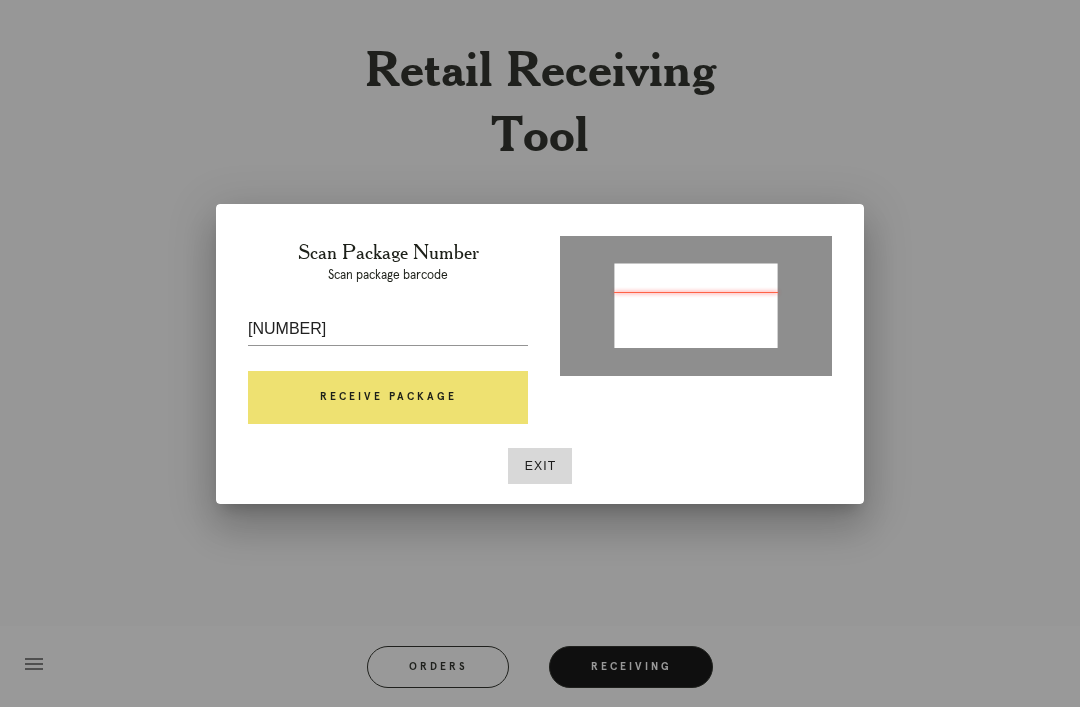 click on "Receive Package" at bounding box center [388, 398] 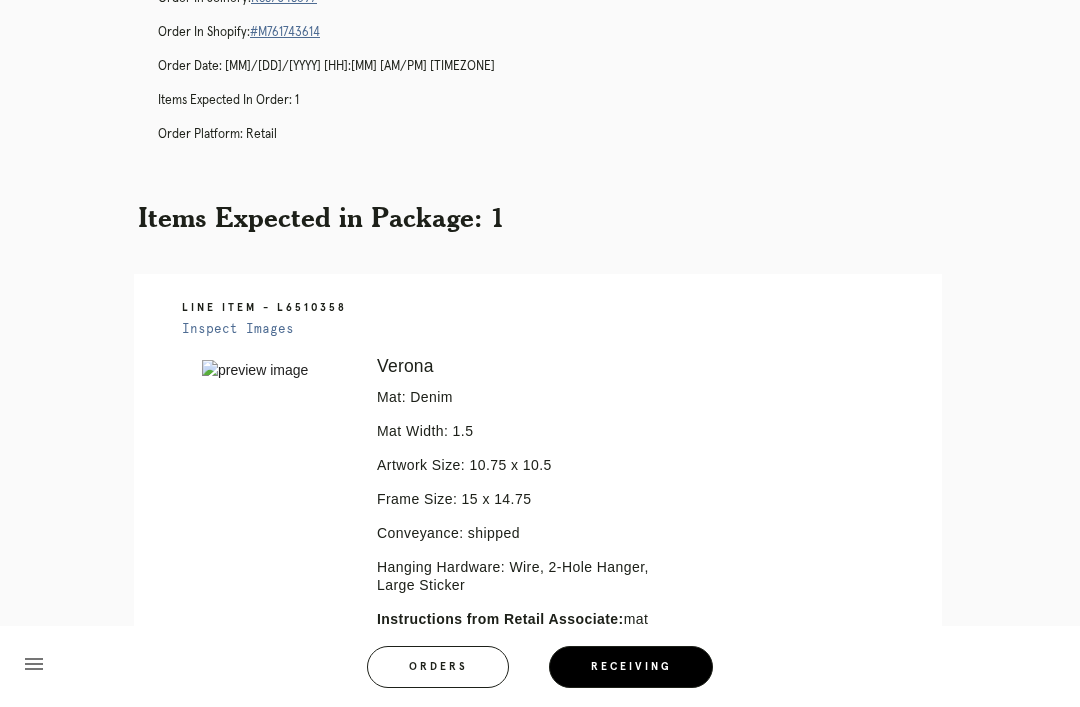 scroll, scrollTop: 0, scrollLeft: 0, axis: both 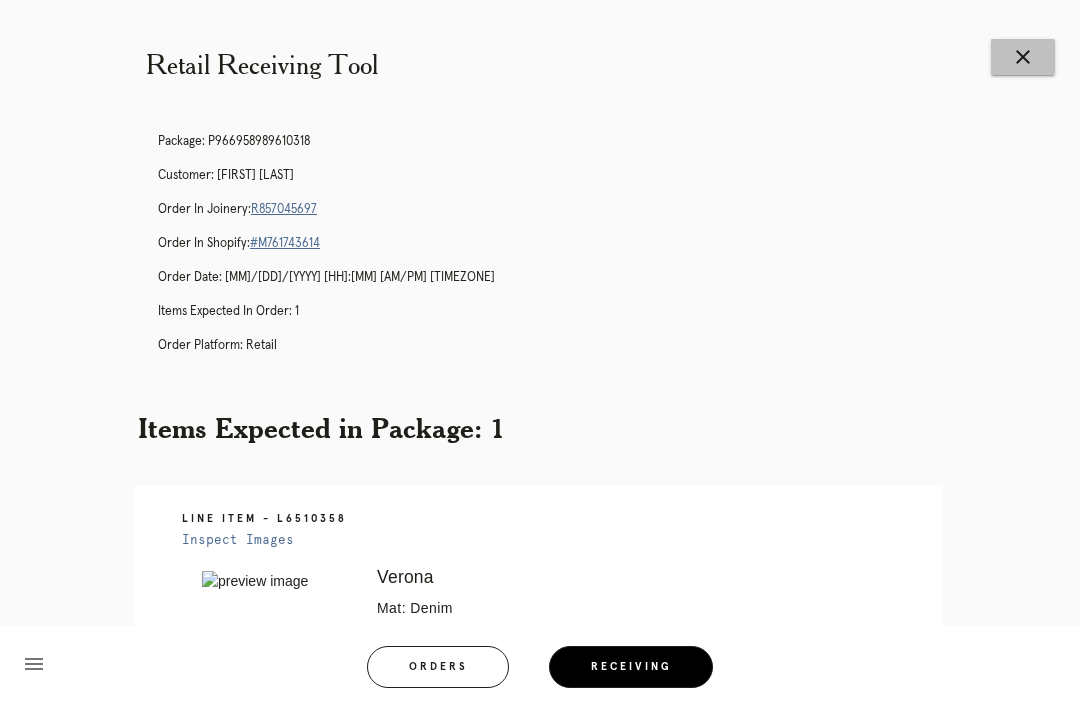 click on "close" at bounding box center [1023, 57] 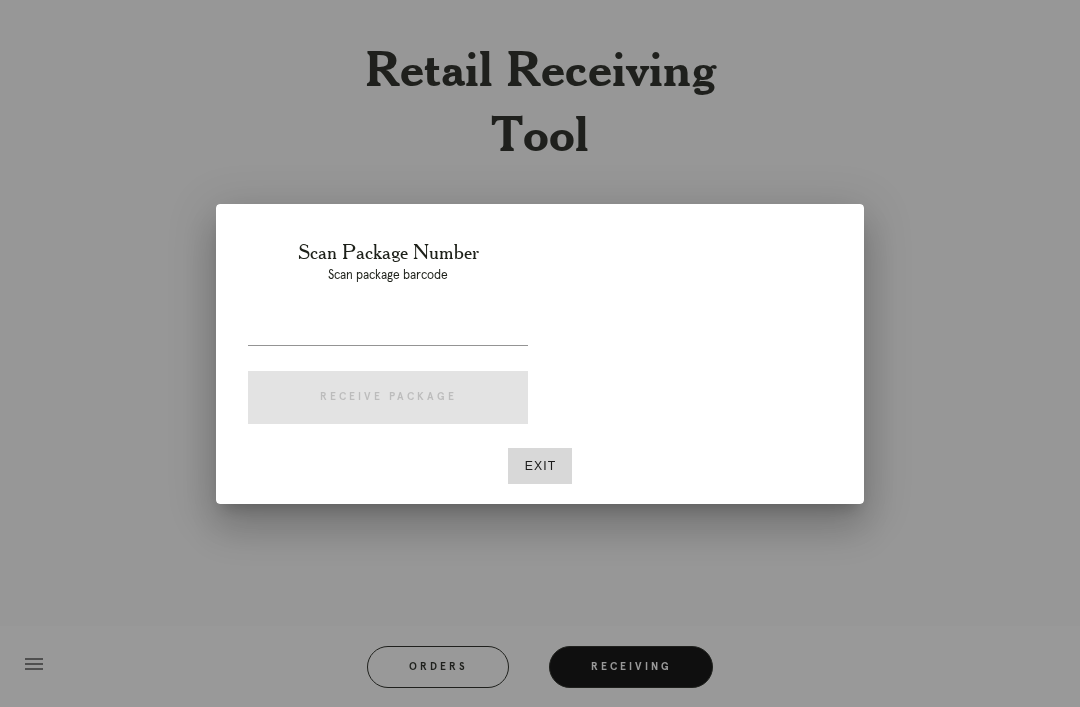 scroll, scrollTop: 0, scrollLeft: 0, axis: both 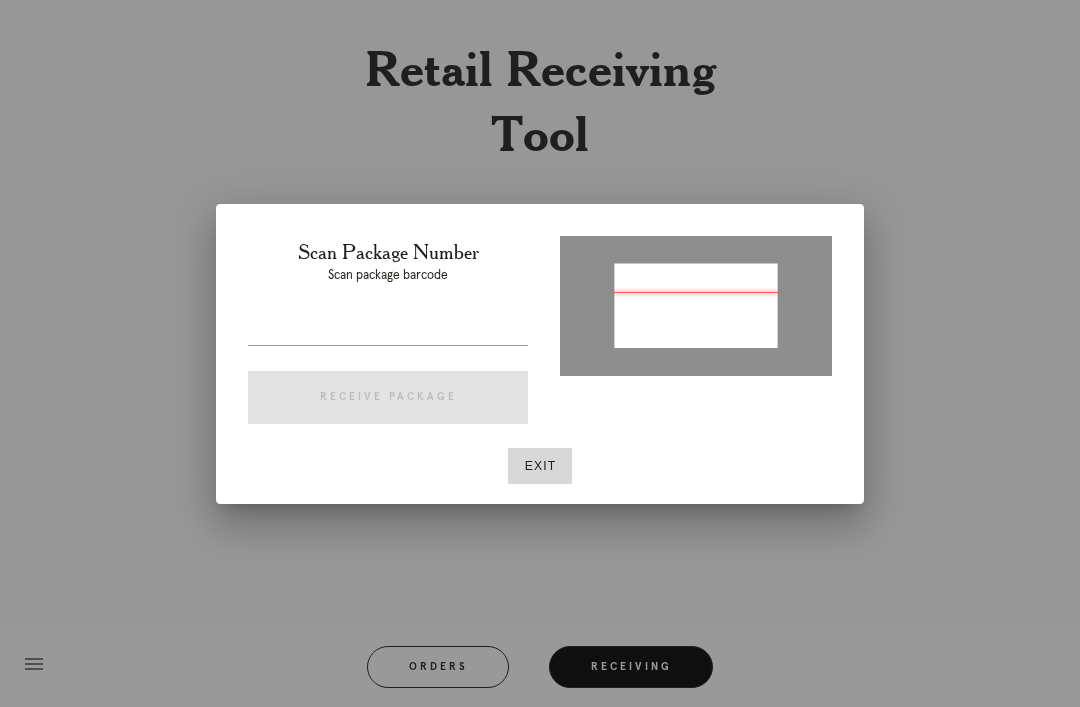 click at bounding box center [540, 353] 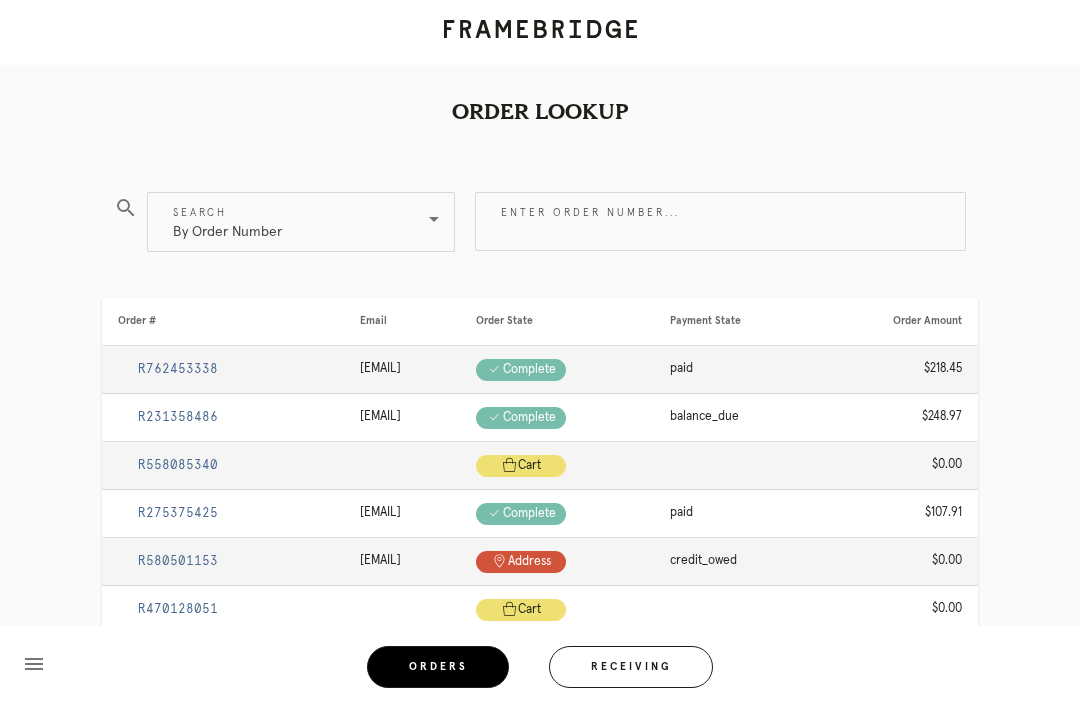 click on "Enter order number..." at bounding box center [720, 221] 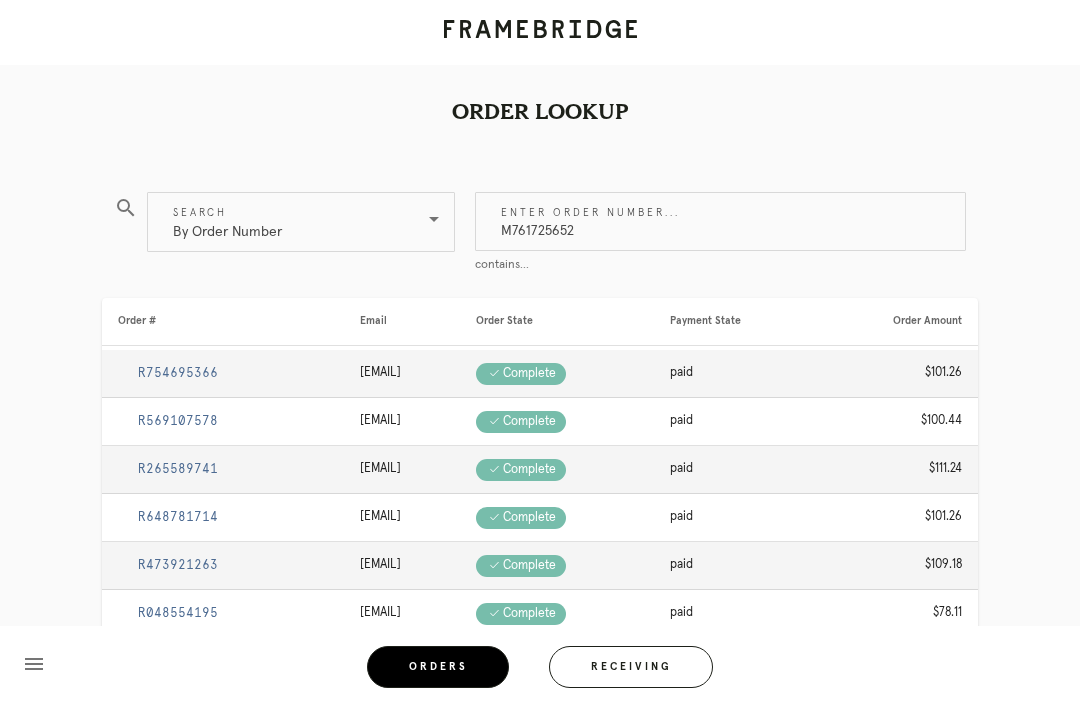 type on "M761725652" 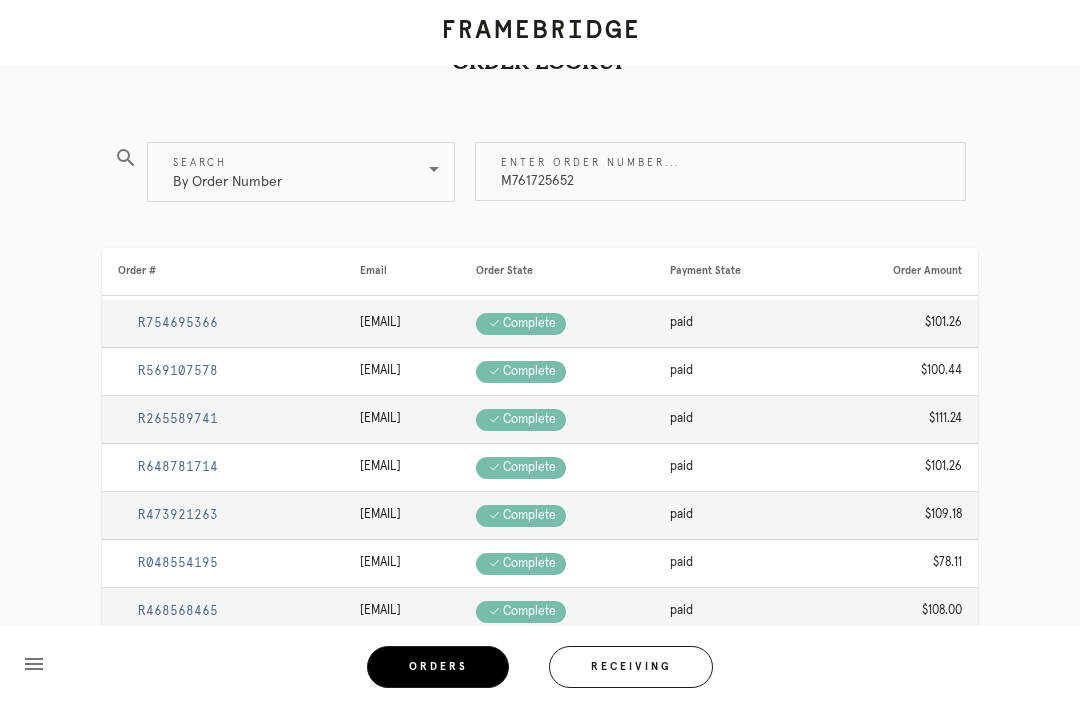 scroll, scrollTop: 280, scrollLeft: 0, axis: vertical 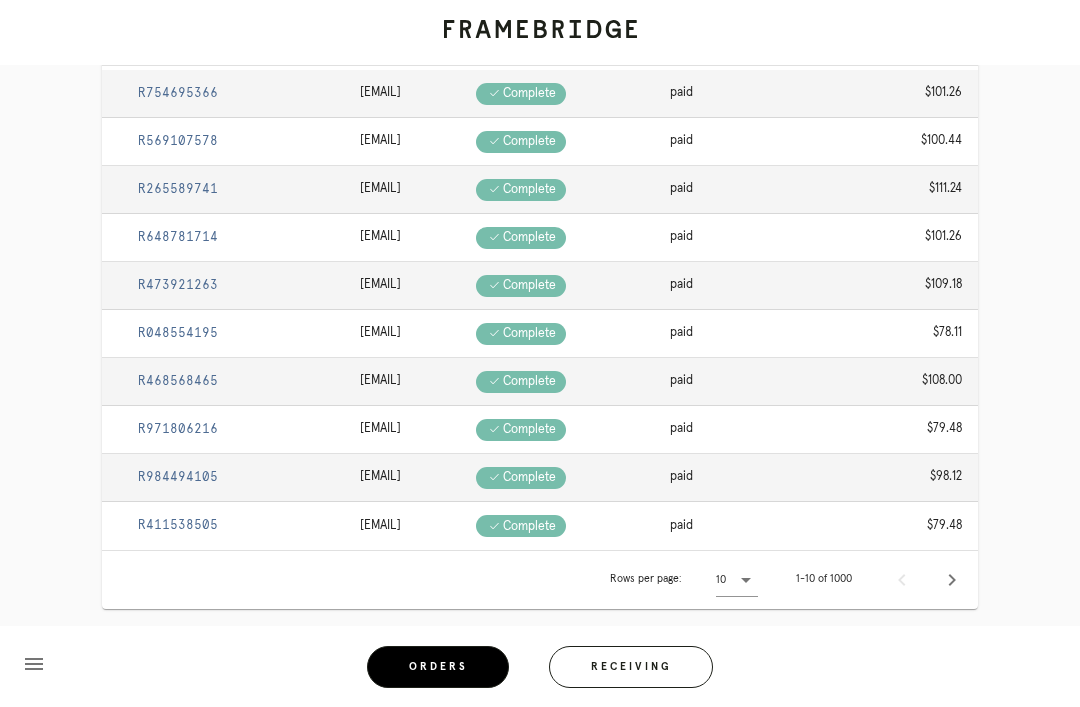 click on "Order Lookup
search Search By Order Number   Enter order number... [ORDER_ID]   Order # Email Order State Payment State Order Amount
[ORDER_ID]
[EMAIL]
Check
.a {
fill: #1d2019;
}
complete
paid
$101.26
[ORDER_ID]
[EMAIL]
Check
.a {
fill: #1d2019;
}
complete
paid
$100.44
[ORDER_ID]
[EMAIL]
Check
.a {
fill: #1d2019;
}
complete
paid
$111.24
[ORDER_ID]
[EMAIL]
Check
.a {
fill: #1d2019;
}
complete
paid
$101.26
[ORDER_ID]
[EMAIL]
Check
.a {
fill: #1d2019;
}
complete
paid
$109.18" at bounding box center (540, 245) 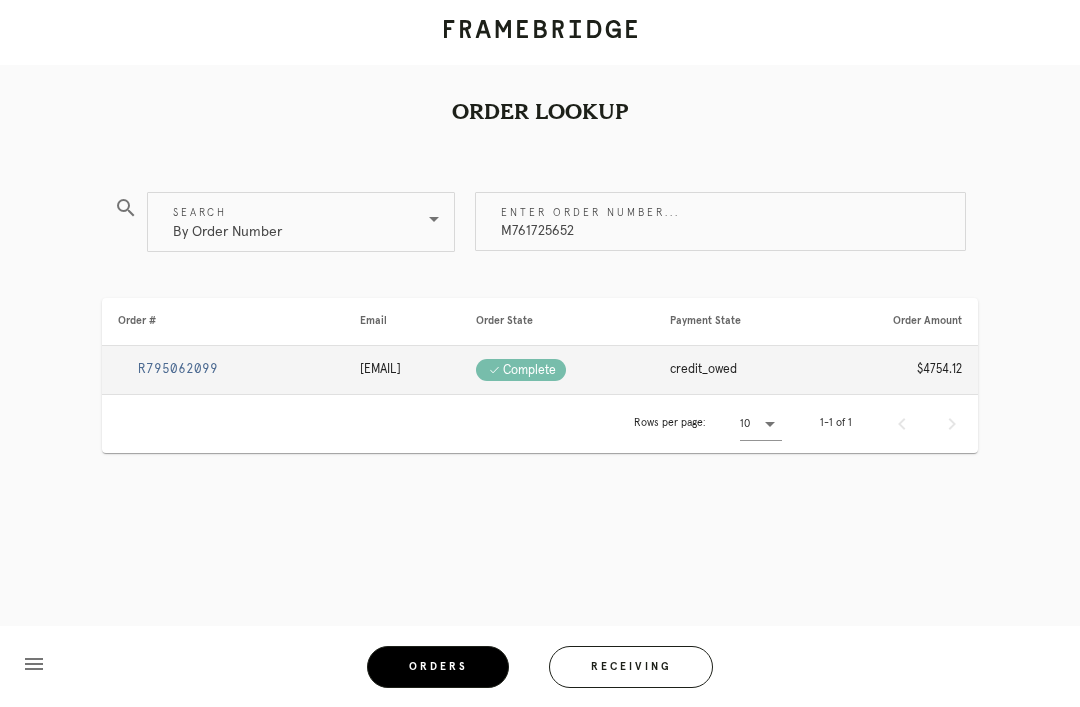 click on "R795062099" at bounding box center [178, 369] 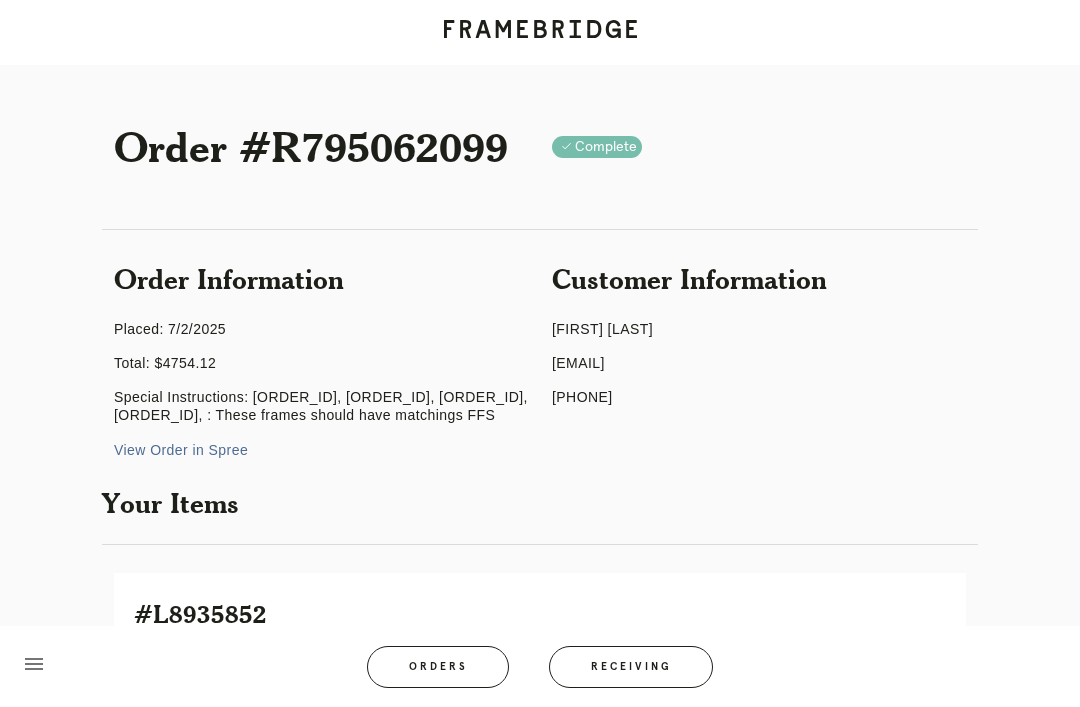 click on "[EMAIL]" at bounding box center [759, 363] 